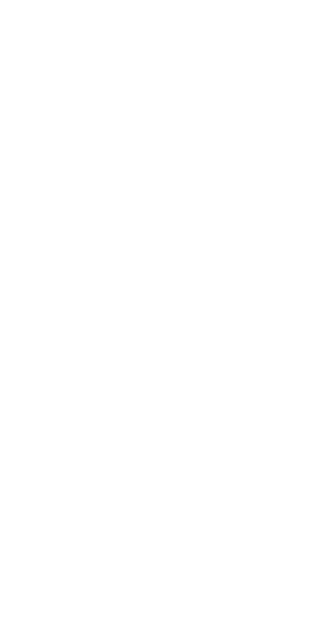 scroll, scrollTop: 0, scrollLeft: 0, axis: both 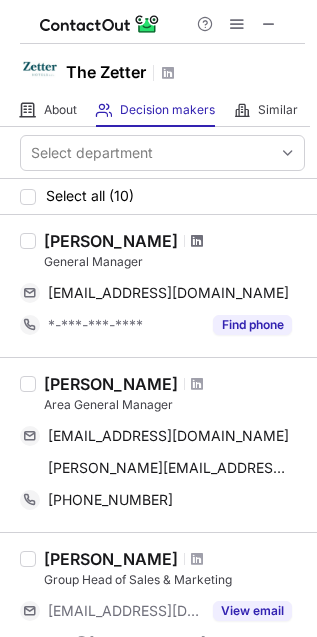 click at bounding box center (197, 241) 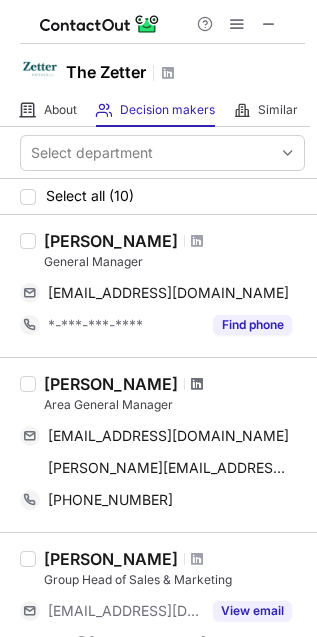 click at bounding box center (197, 384) 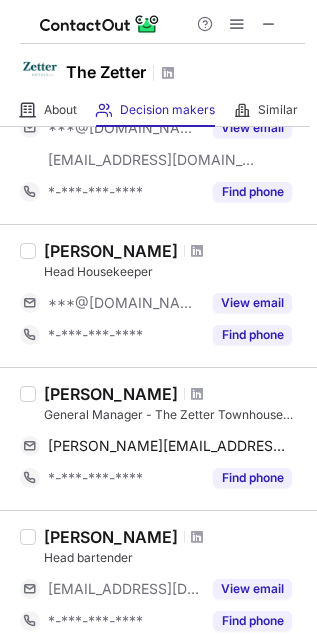 scroll, scrollTop: 1222, scrollLeft: 0, axis: vertical 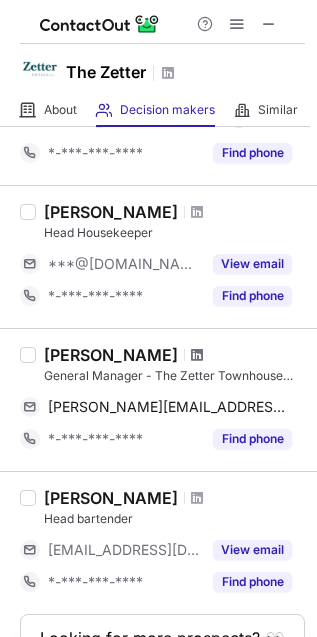 click at bounding box center (197, 355) 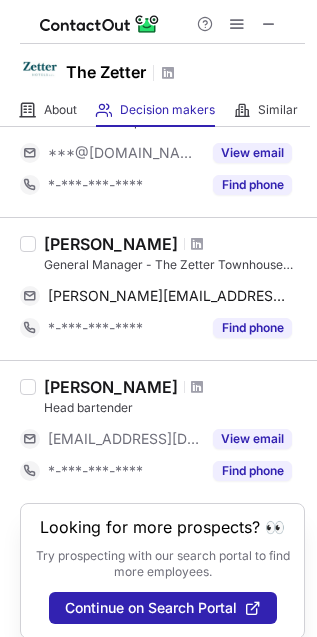 scroll, scrollTop: 1370, scrollLeft: 0, axis: vertical 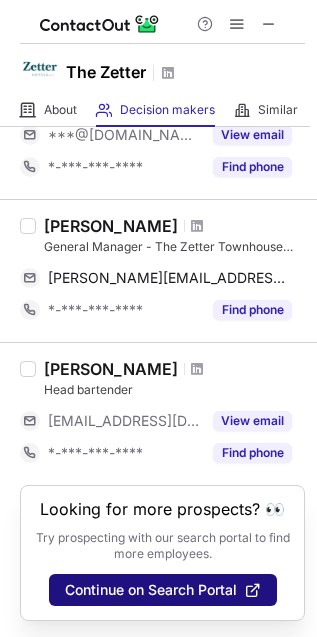 click on "Continue on Search Portal" at bounding box center (151, 590) 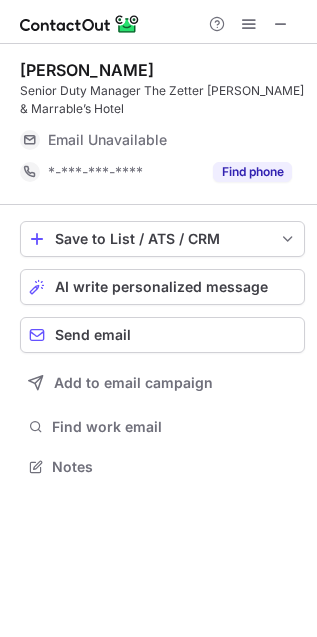 scroll, scrollTop: 10, scrollLeft: 10, axis: both 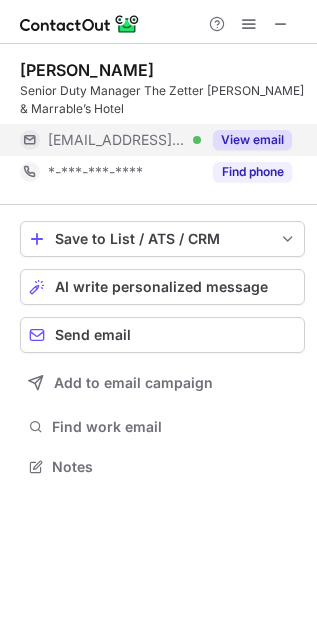 click on "View email" at bounding box center (252, 140) 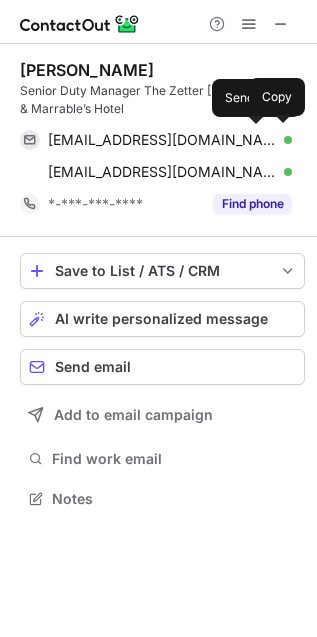 scroll, scrollTop: 11, scrollLeft: 10, axis: both 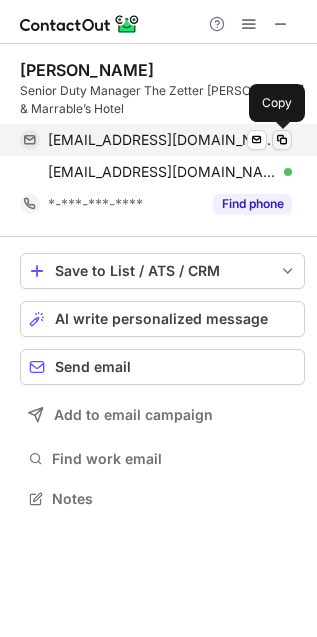 click at bounding box center (282, 140) 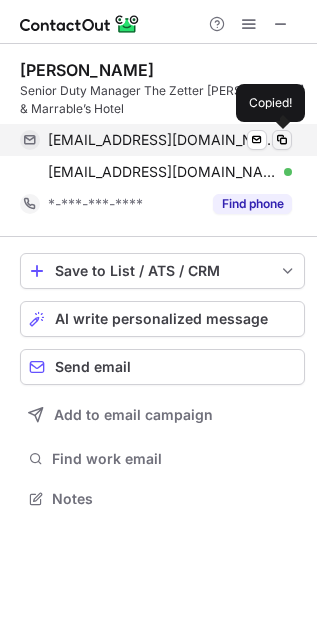 type 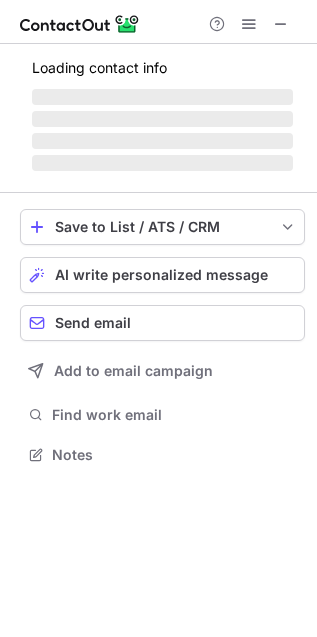 scroll, scrollTop: 442, scrollLeft: 317, axis: both 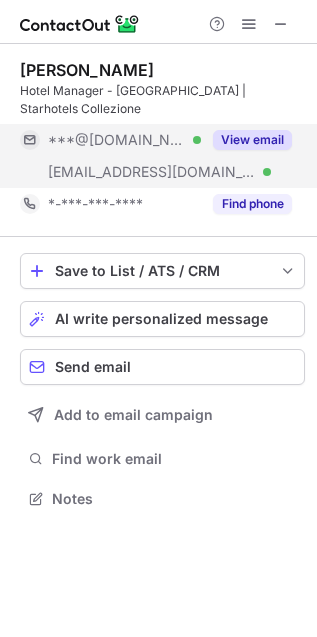 click on "View email" at bounding box center [252, 140] 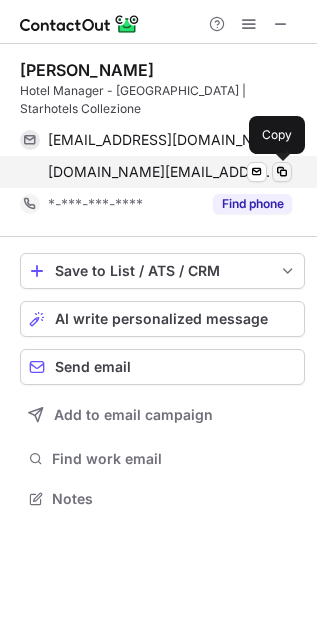 click at bounding box center (282, 172) 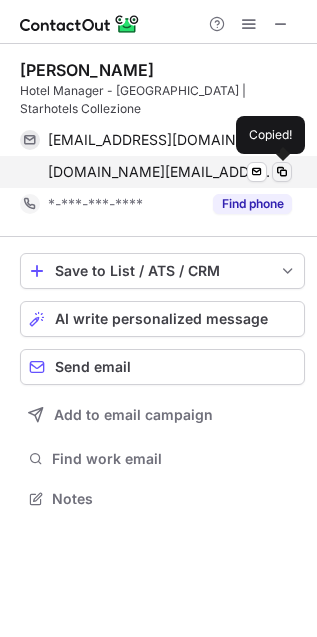 type 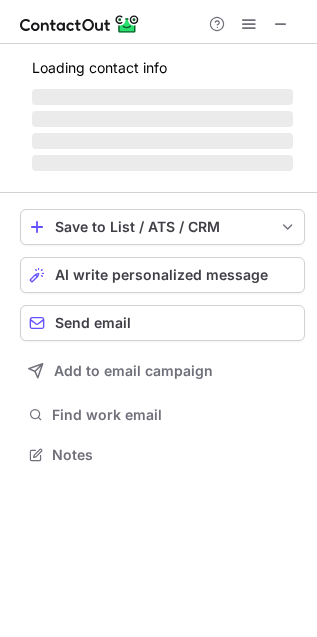 scroll, scrollTop: 435, scrollLeft: 317, axis: both 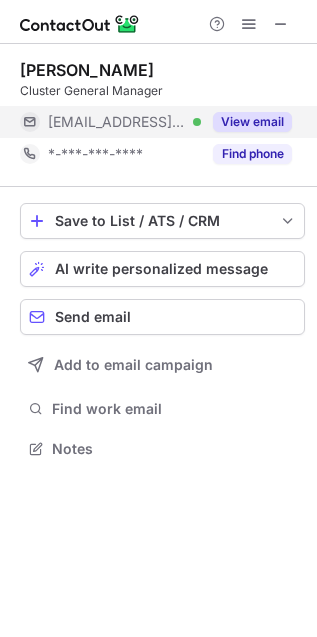 click on "View email" at bounding box center [252, 122] 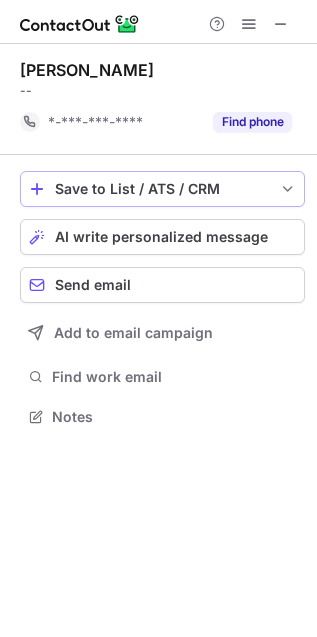 scroll, scrollTop: 402, scrollLeft: 317, axis: both 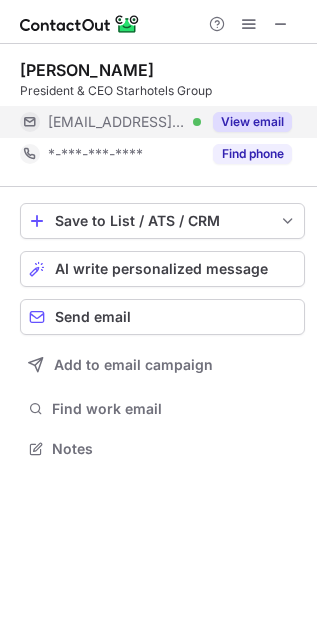 click on "View email" at bounding box center [252, 122] 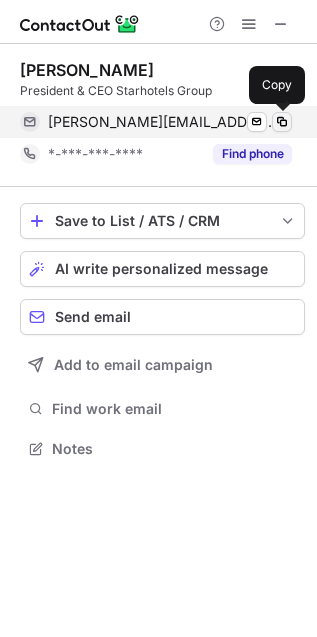 click at bounding box center (282, 122) 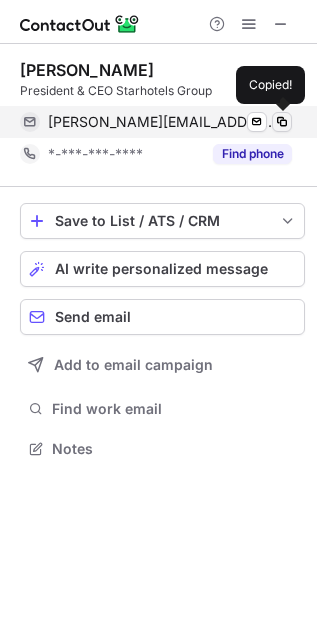 type 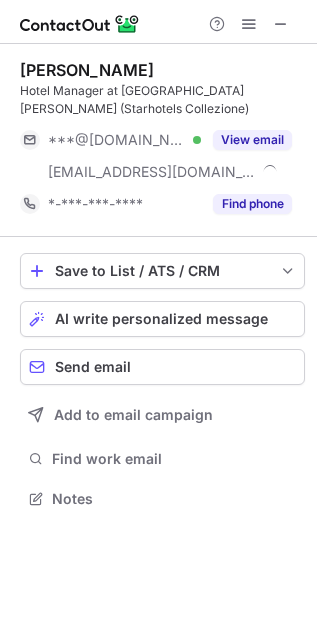scroll, scrollTop: 11, scrollLeft: 10, axis: both 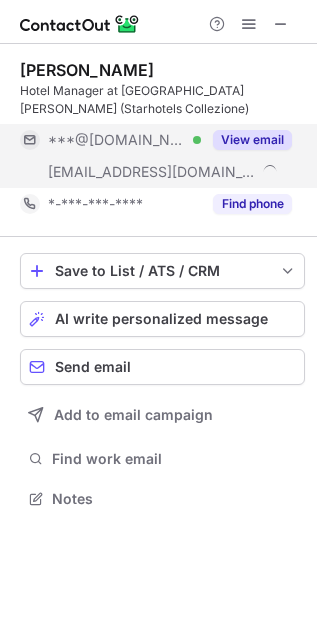 click on "View email" at bounding box center (252, 140) 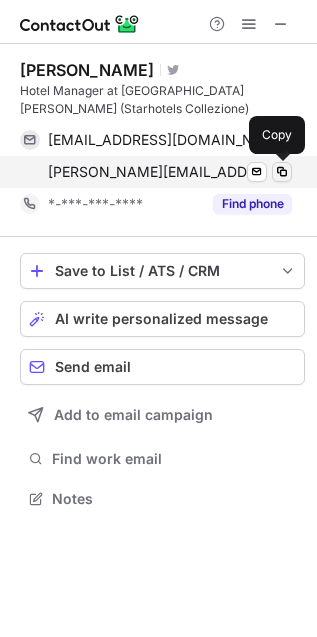 click at bounding box center [282, 172] 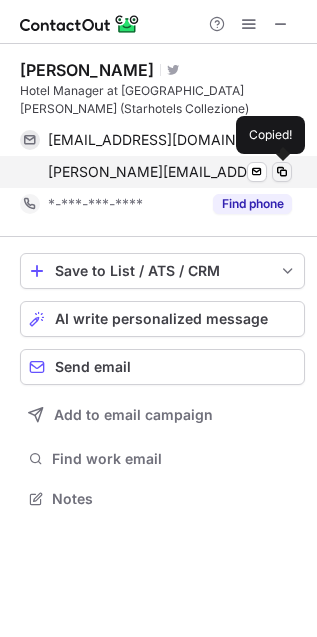 type 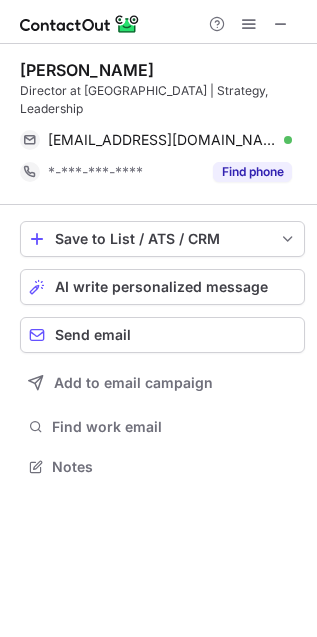 scroll, scrollTop: 452, scrollLeft: 317, axis: both 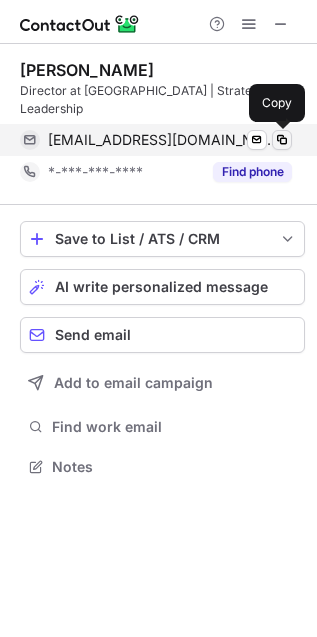 click at bounding box center [282, 140] 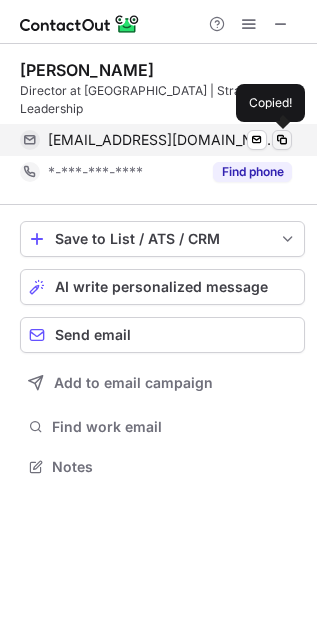 type 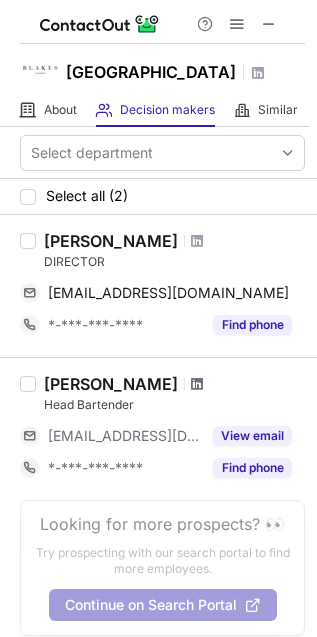 click at bounding box center (197, 384) 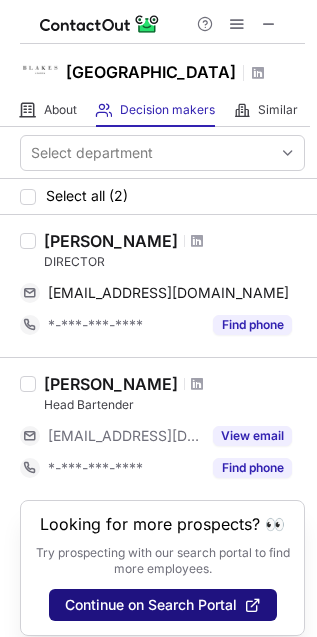 click on "Continue on Search Portal" at bounding box center [151, 605] 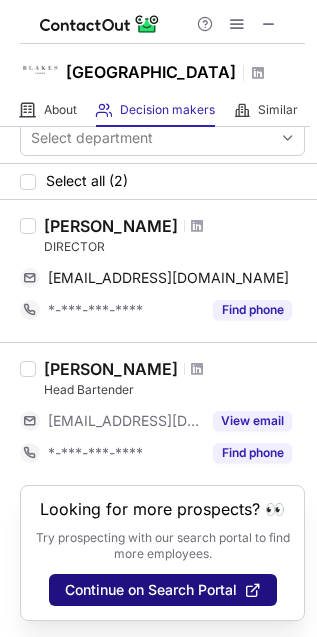 type 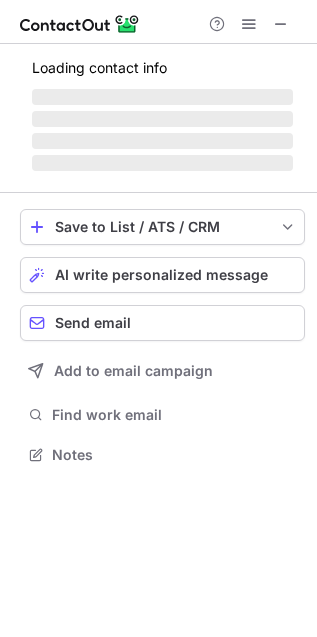 scroll, scrollTop: 11, scrollLeft: 10, axis: both 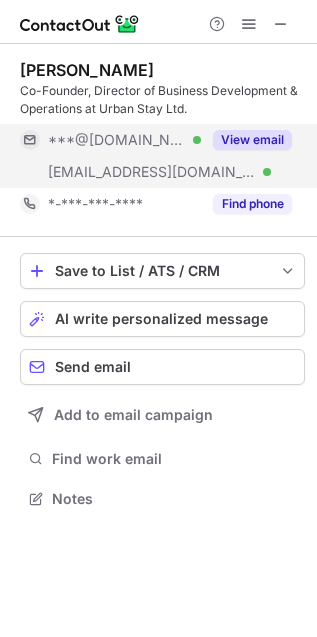 click on "View email" at bounding box center [252, 140] 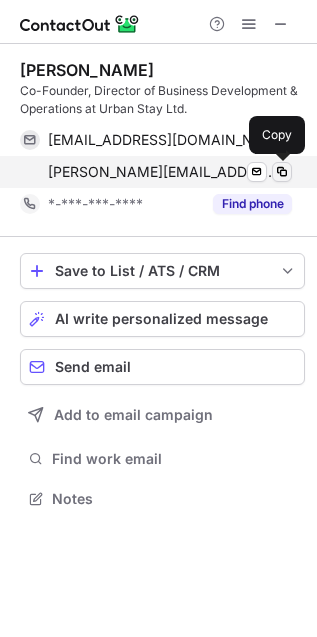 click at bounding box center [282, 172] 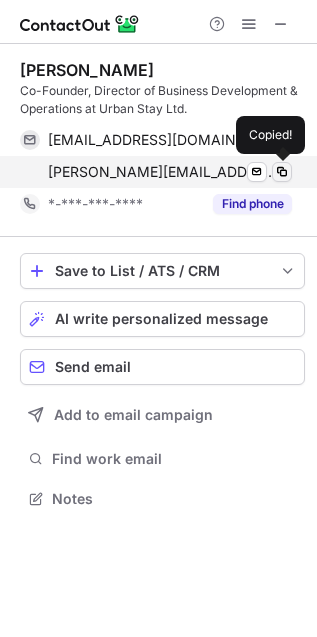 type 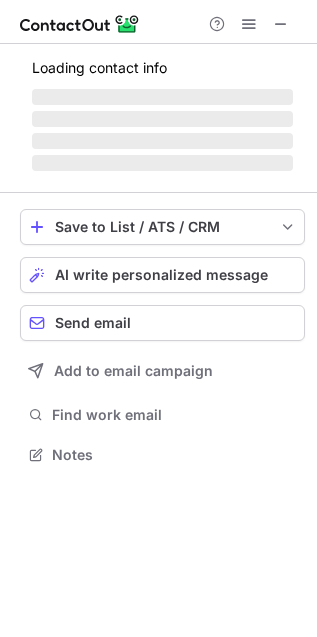 scroll, scrollTop: 442, scrollLeft: 317, axis: both 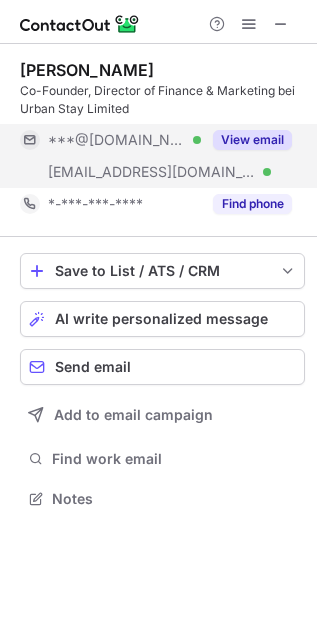 click on "View email" at bounding box center [252, 140] 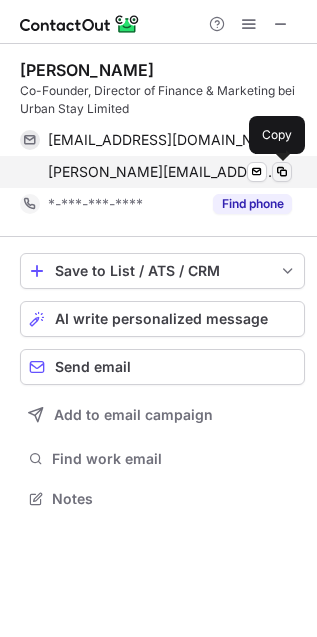 click at bounding box center (282, 172) 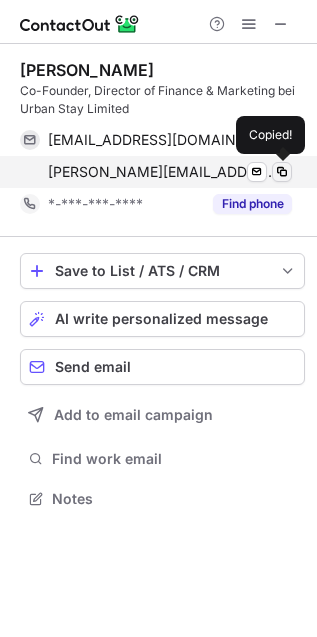 type 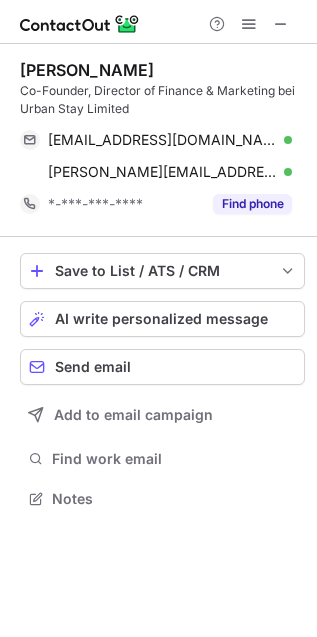 scroll, scrollTop: 442, scrollLeft: 317, axis: both 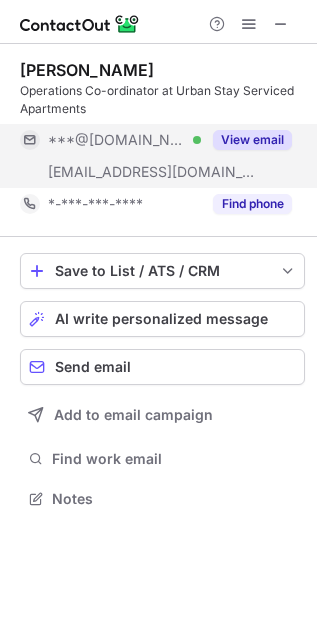 click on "View email" at bounding box center [252, 140] 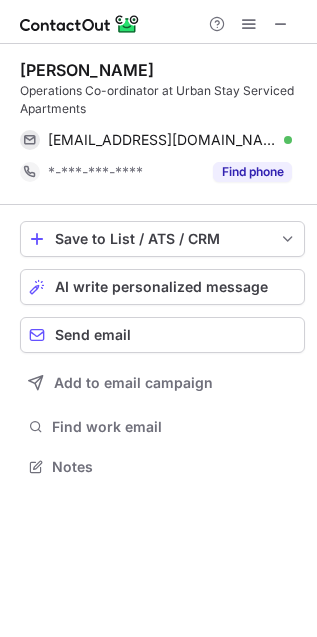 scroll, scrollTop: 452, scrollLeft: 317, axis: both 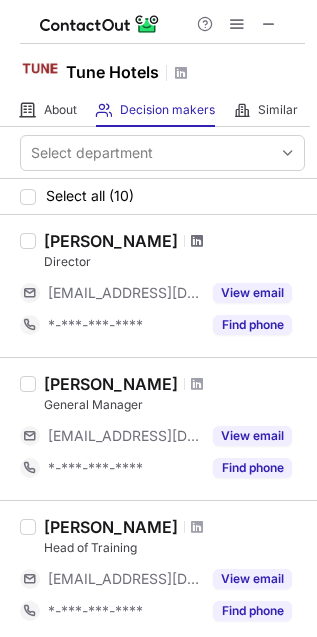 click at bounding box center (197, 241) 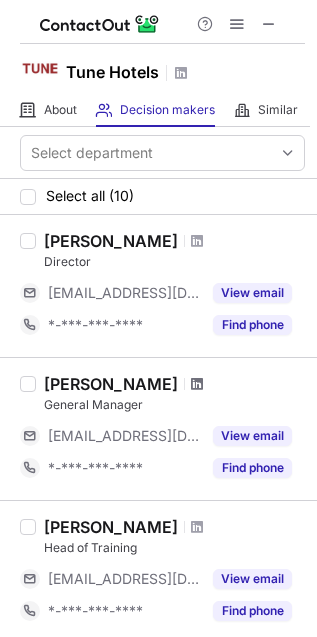 click at bounding box center (197, 384) 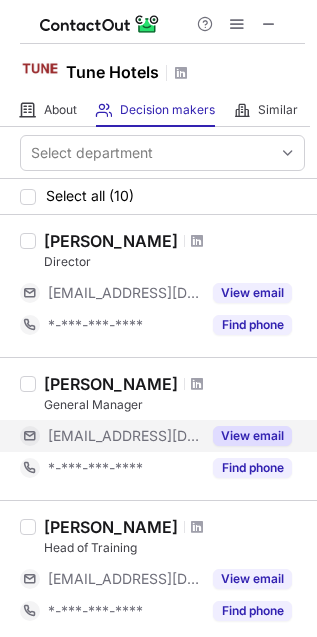 click on "View email" at bounding box center [252, 436] 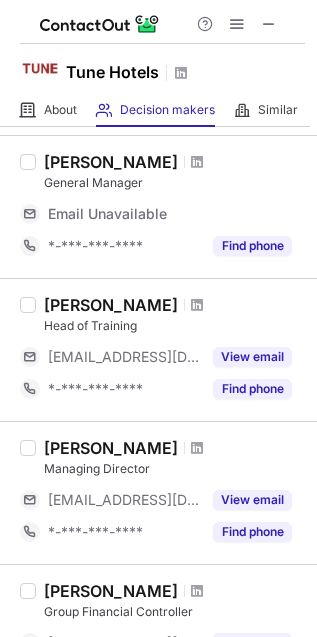 scroll, scrollTop: 333, scrollLeft: 0, axis: vertical 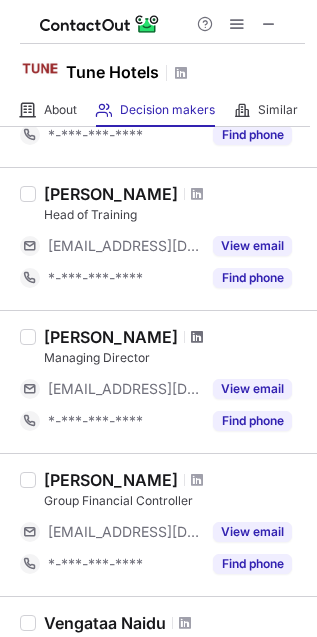 click at bounding box center (197, 337) 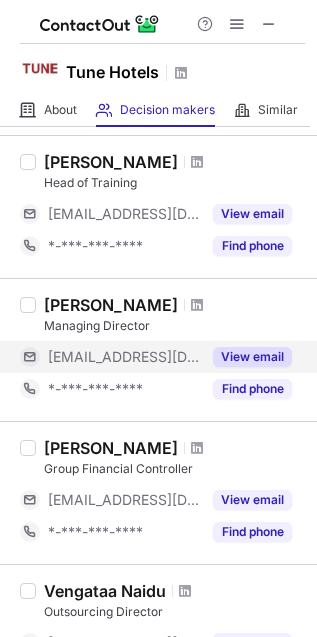 click on "View email" at bounding box center [252, 357] 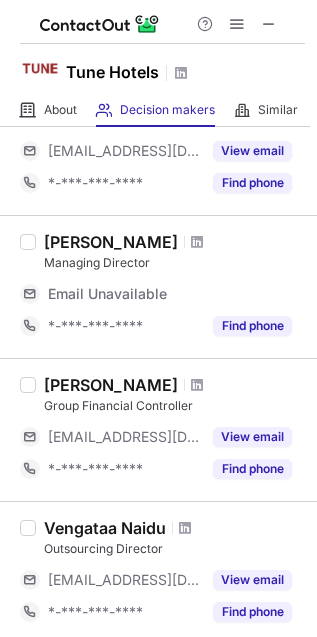 scroll, scrollTop: 555, scrollLeft: 0, axis: vertical 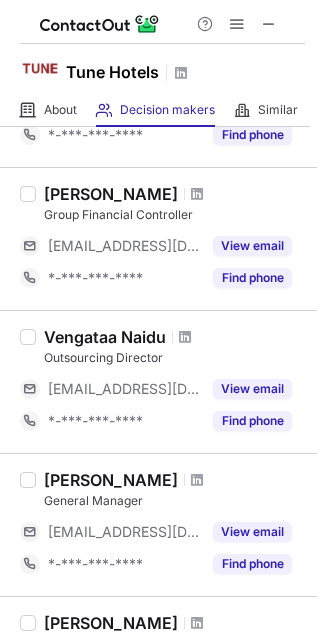 click at bounding box center (197, 480) 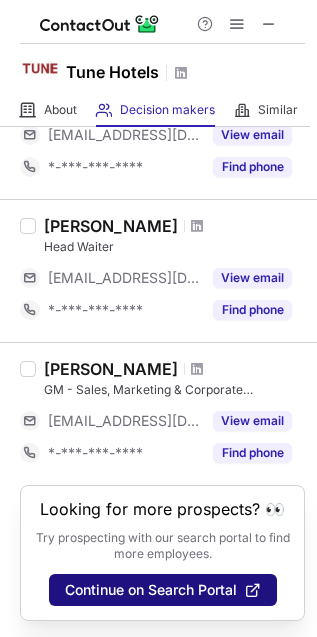 scroll, scrollTop: 1113, scrollLeft: 0, axis: vertical 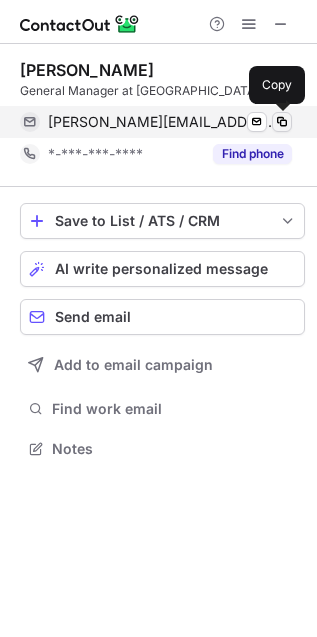 click at bounding box center (282, 122) 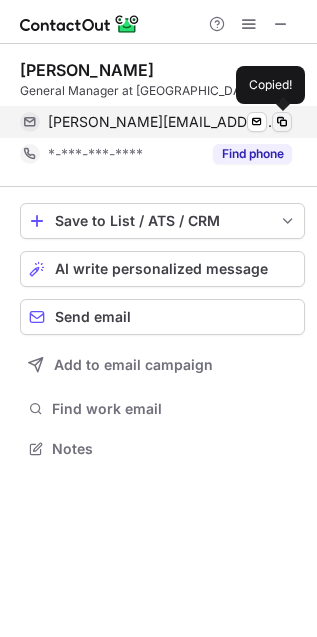 type 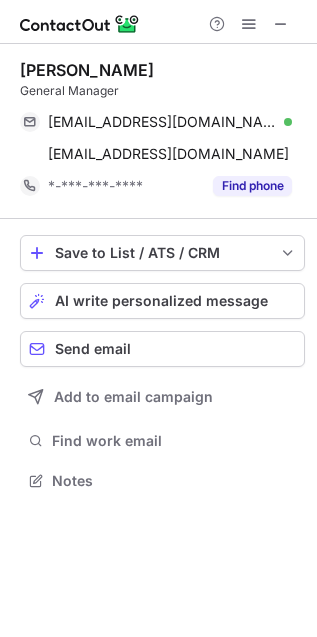 scroll, scrollTop: 467, scrollLeft: 317, axis: both 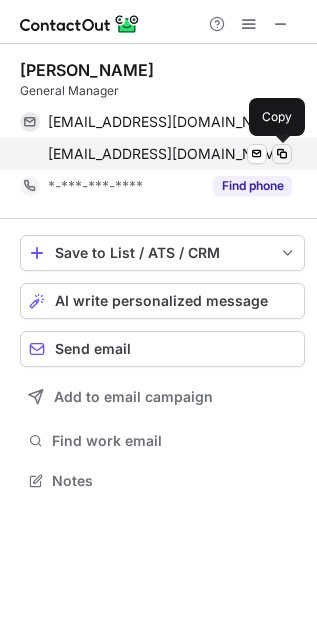 click at bounding box center (282, 154) 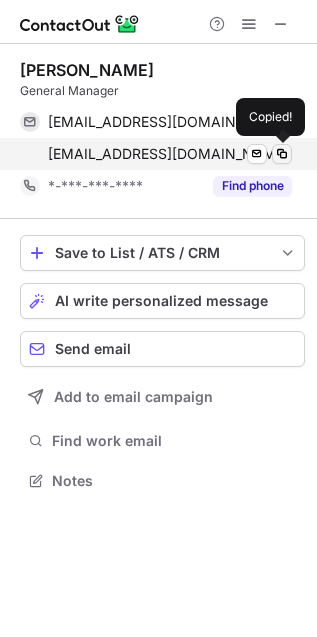 type 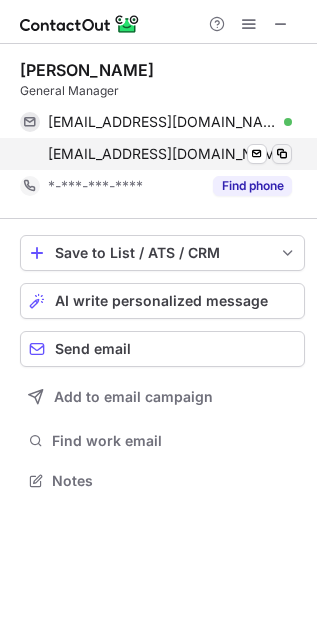 scroll, scrollTop: 442, scrollLeft: 317, axis: both 